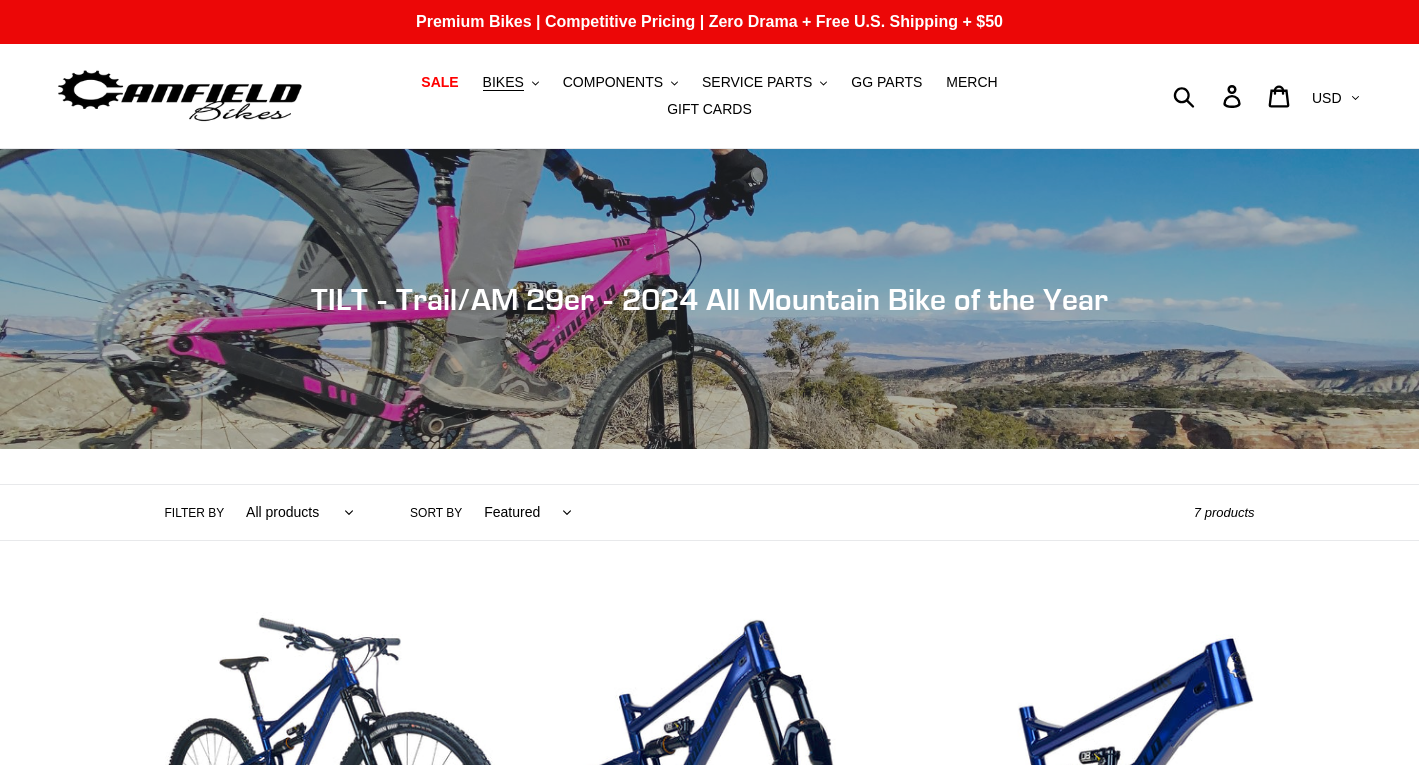 scroll, scrollTop: 0, scrollLeft: 0, axis: both 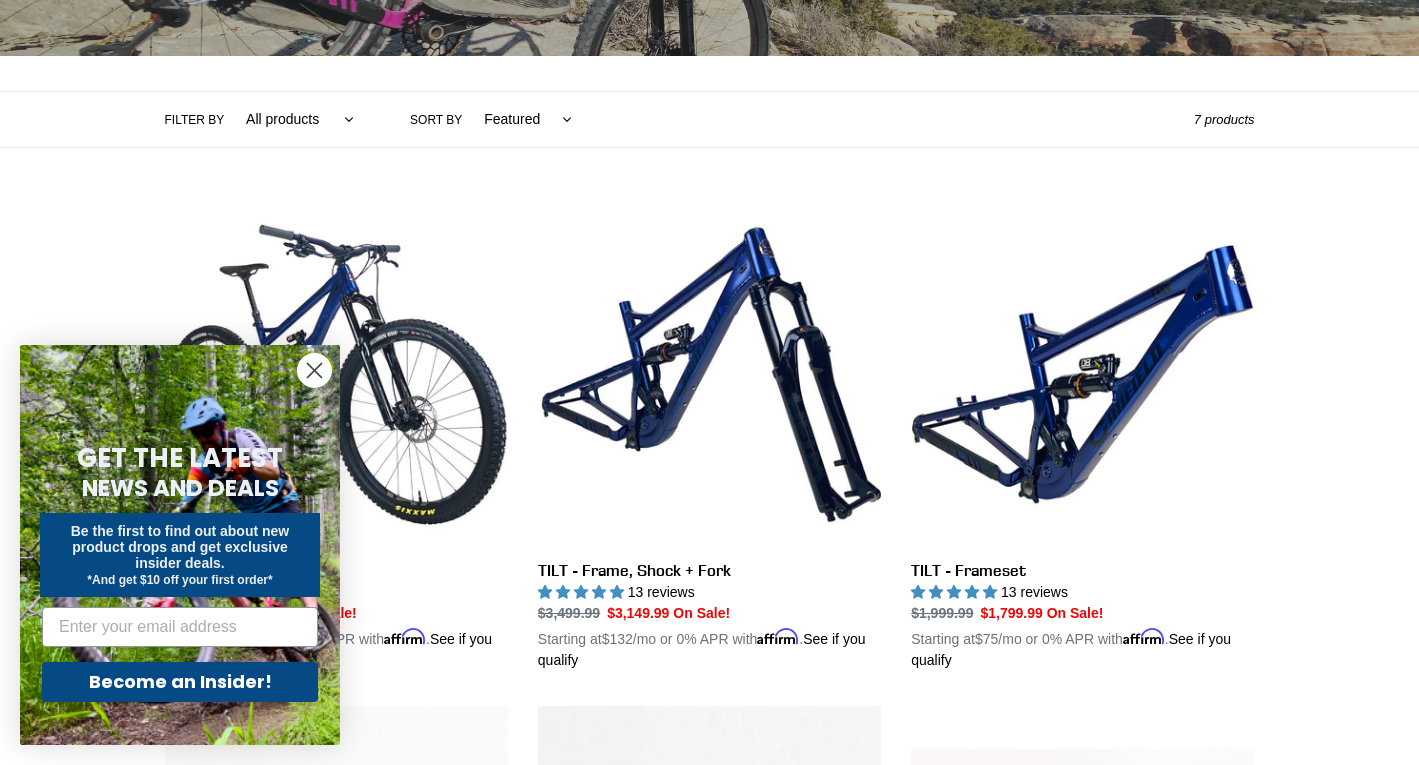 click 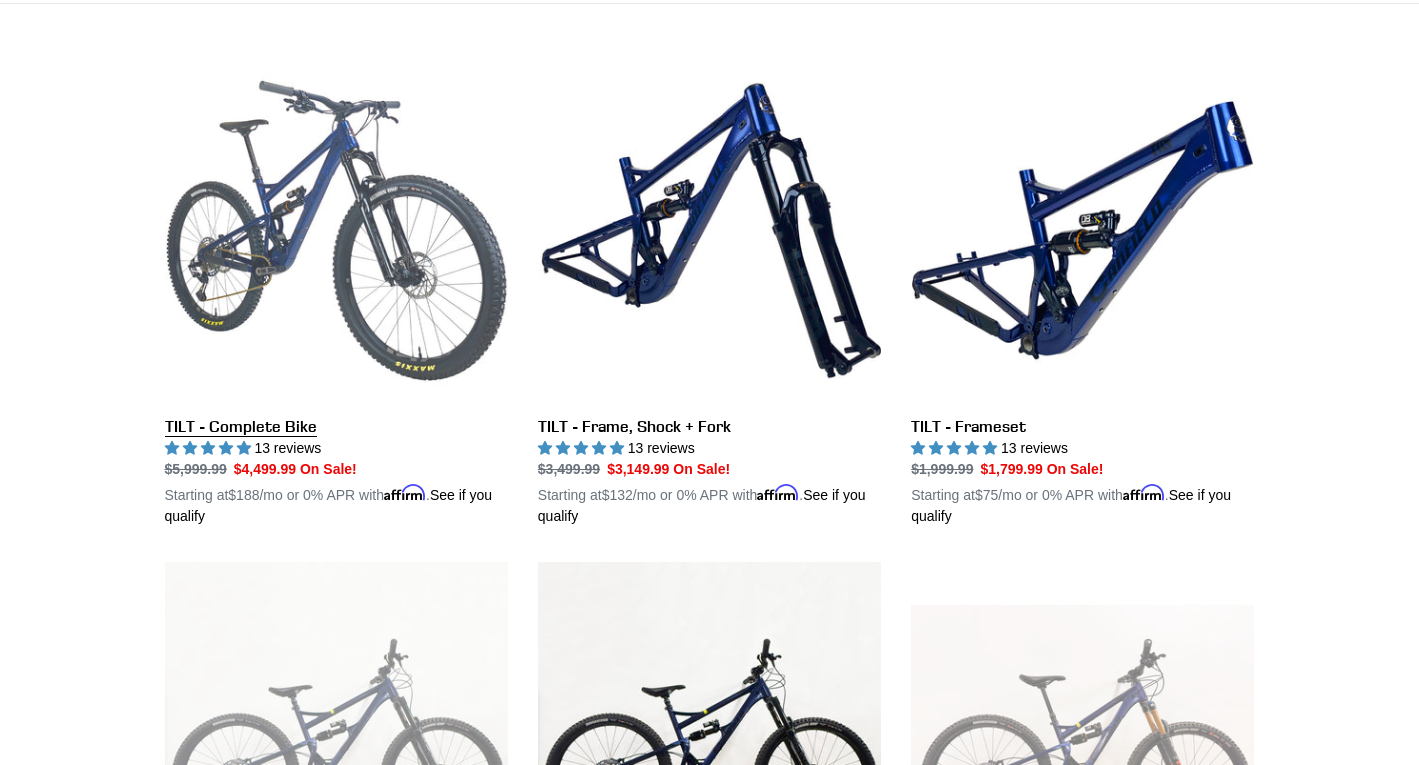 scroll, scrollTop: 532, scrollLeft: 0, axis: vertical 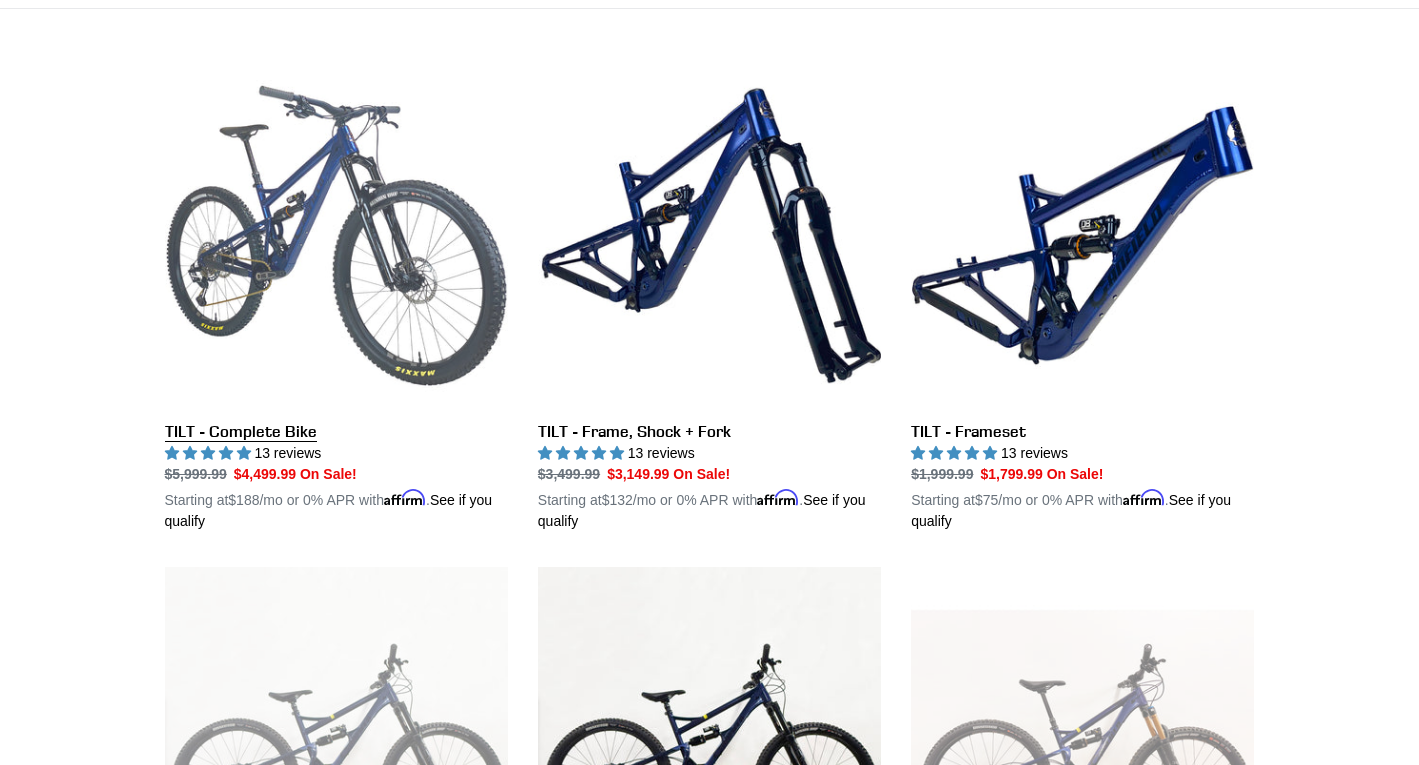 click on "TILT - Complete Bike" at bounding box center [336, 298] 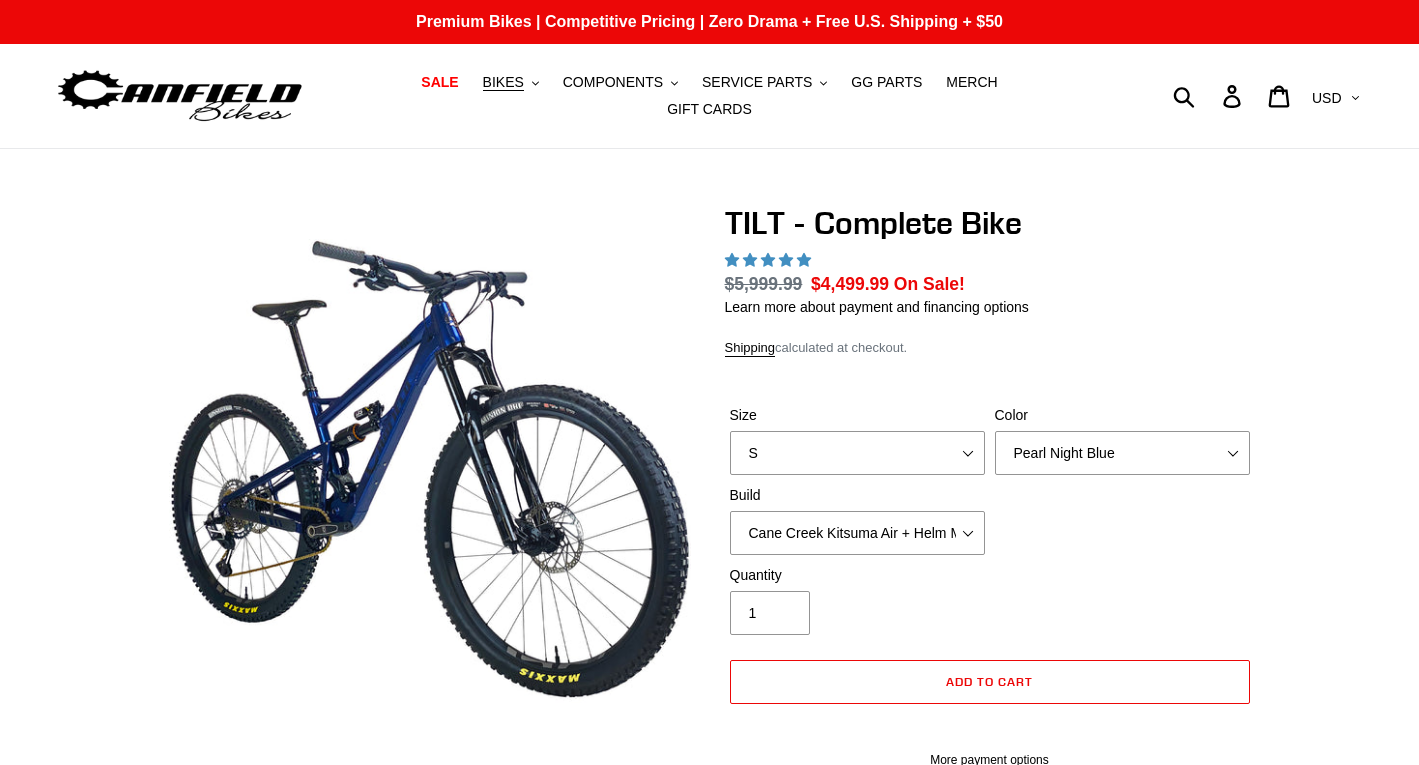 scroll, scrollTop: 0, scrollLeft: 0, axis: both 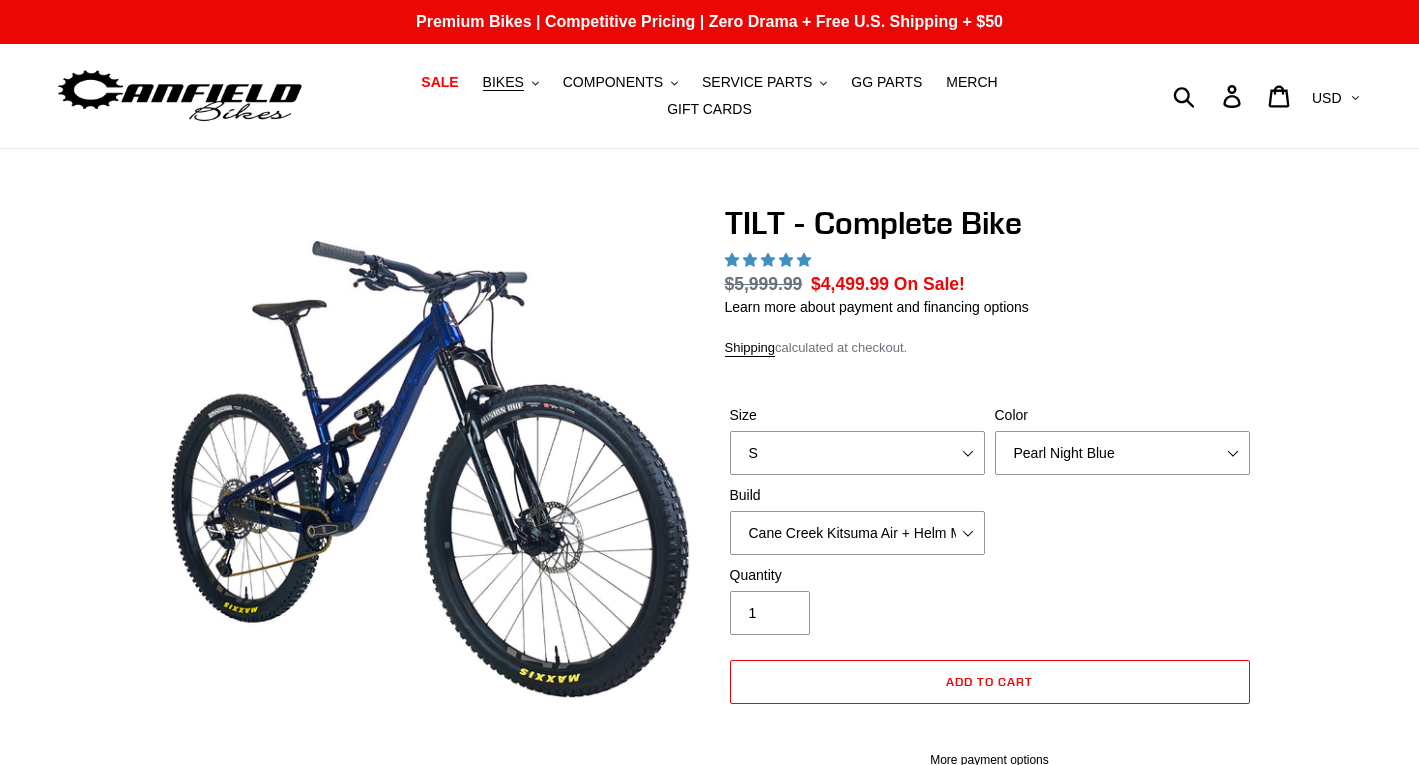 select on "highest-rating" 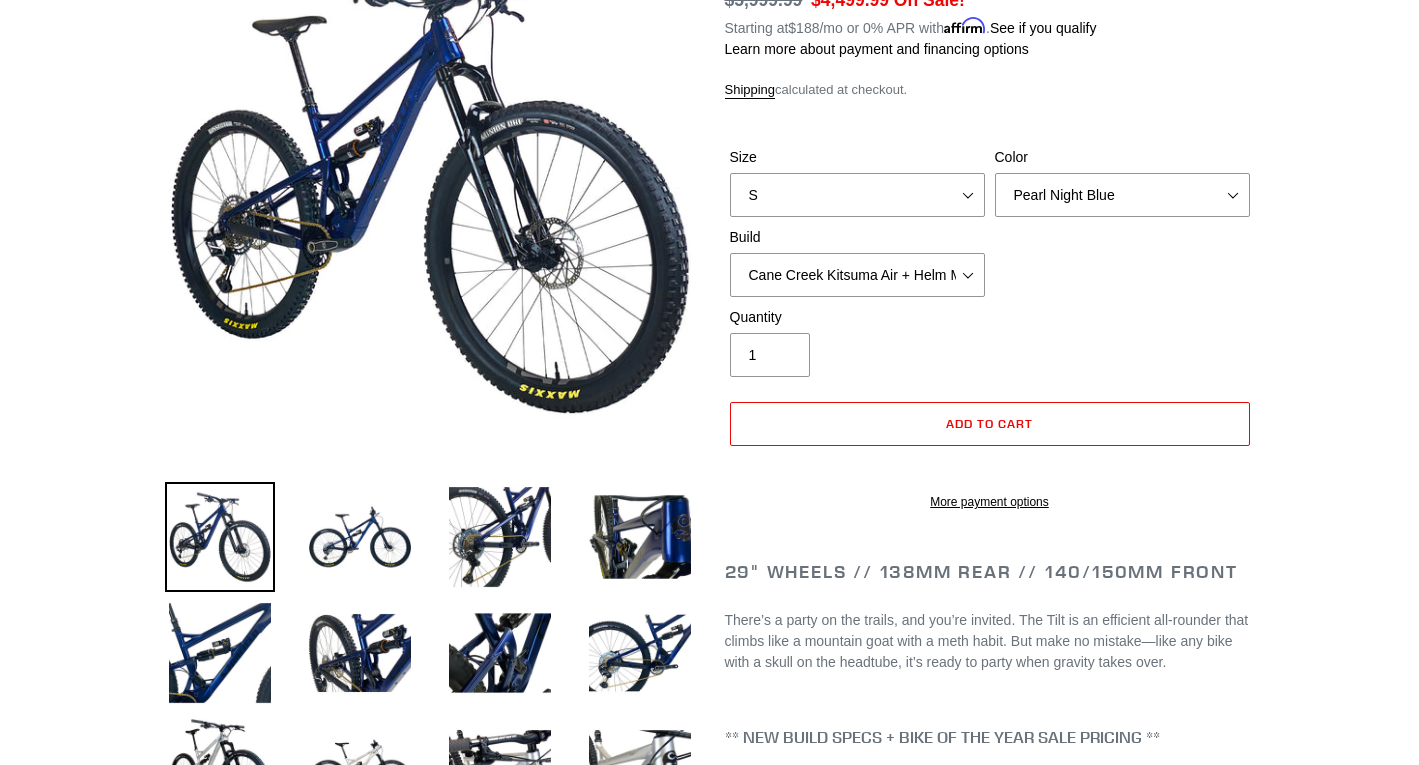 scroll, scrollTop: 0, scrollLeft: 0, axis: both 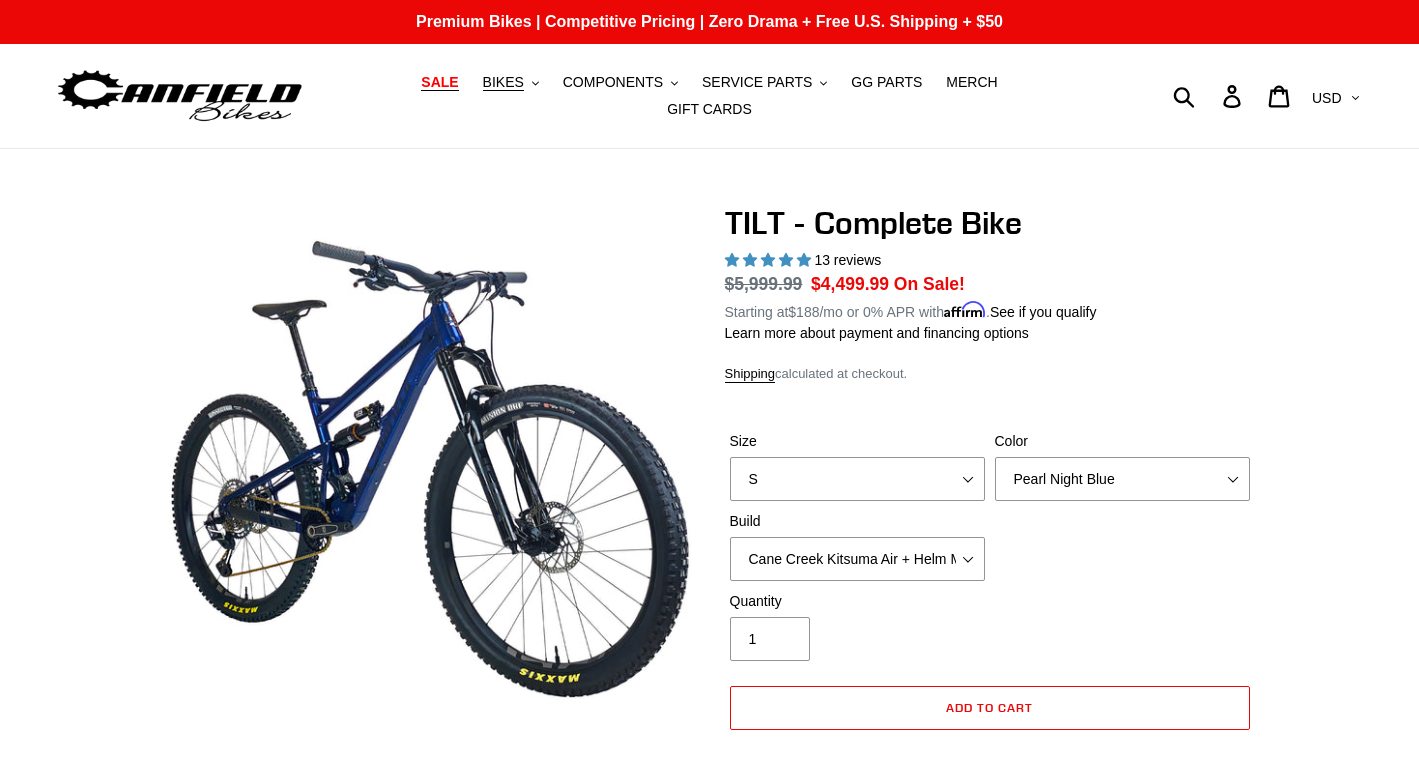 click on "SALE" at bounding box center [439, 82] 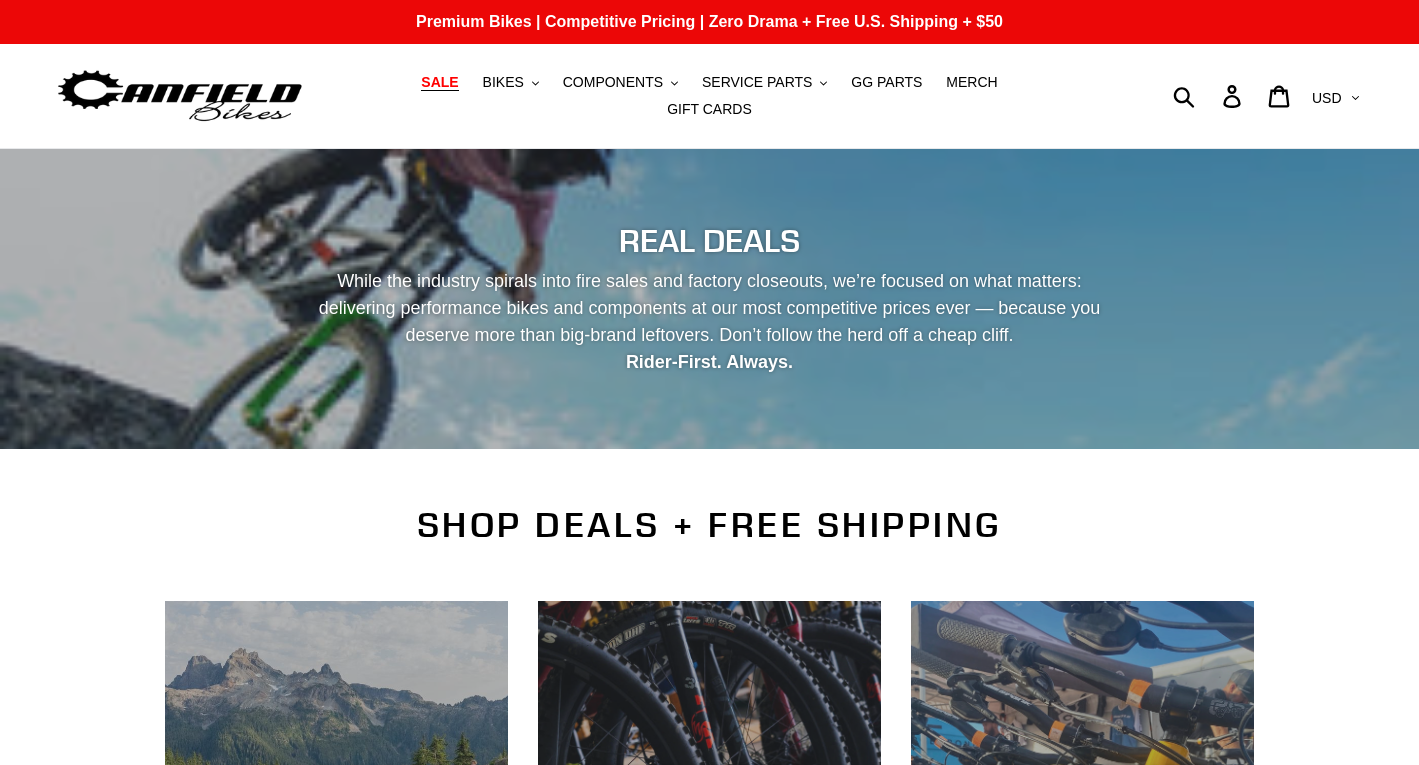 scroll, scrollTop: 0, scrollLeft: 0, axis: both 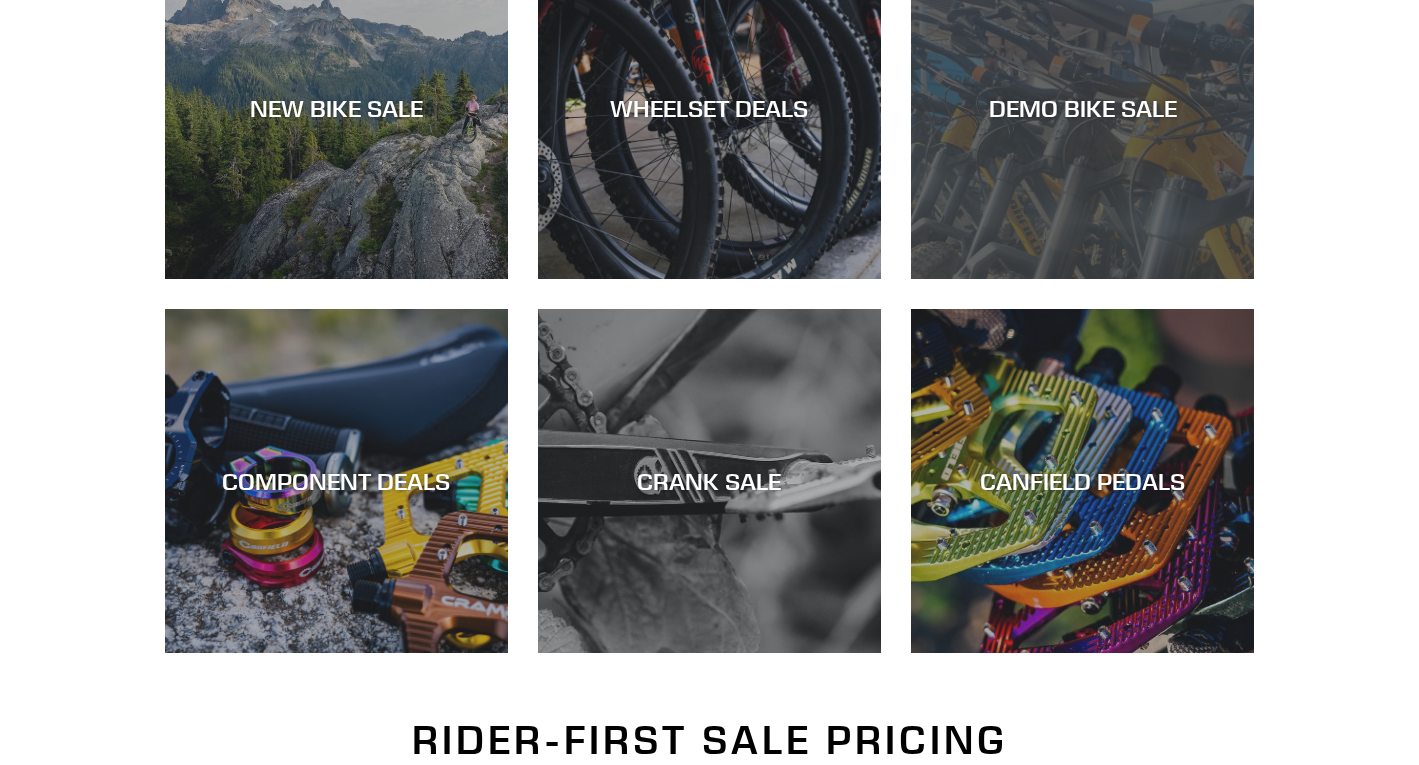 click on "DEMO BIKE SALE" at bounding box center [1082, 279] 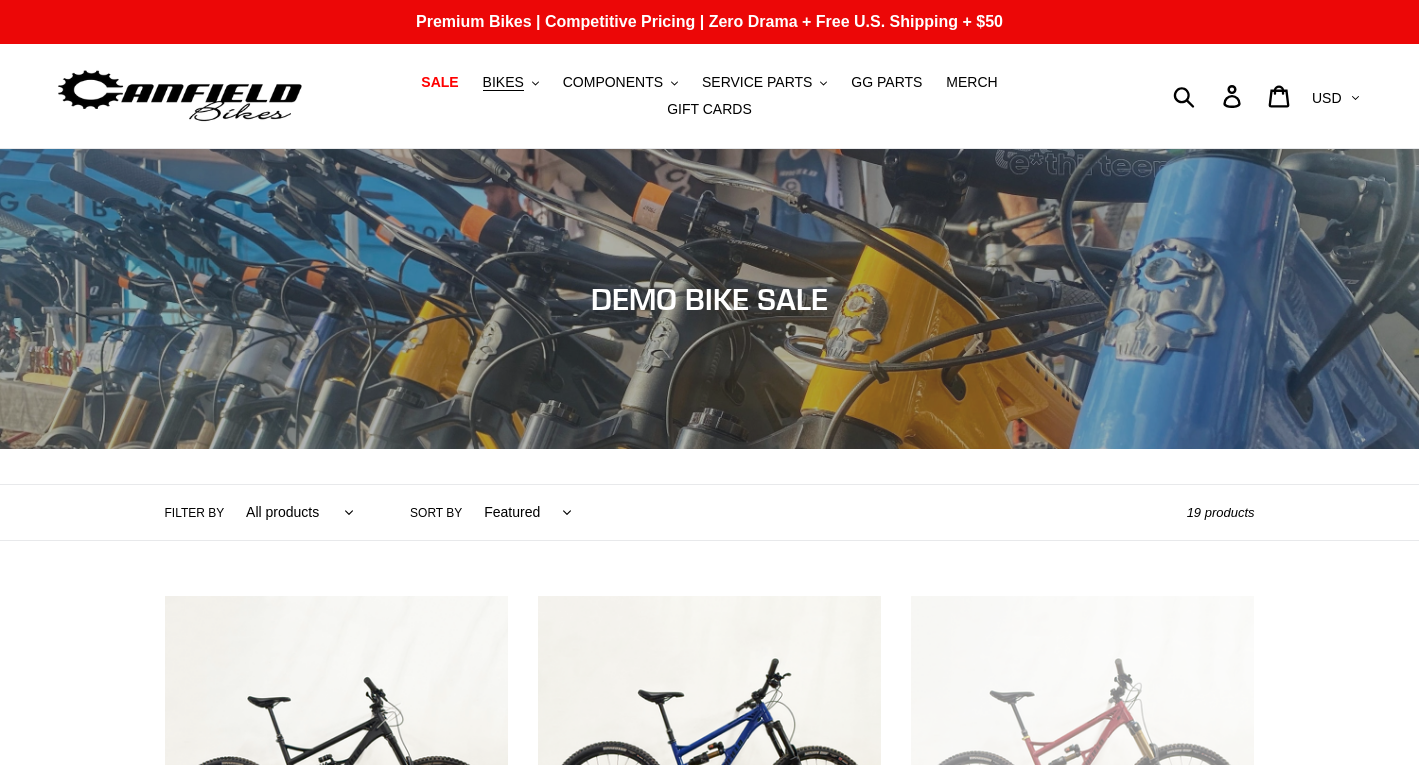 scroll, scrollTop: 269, scrollLeft: 0, axis: vertical 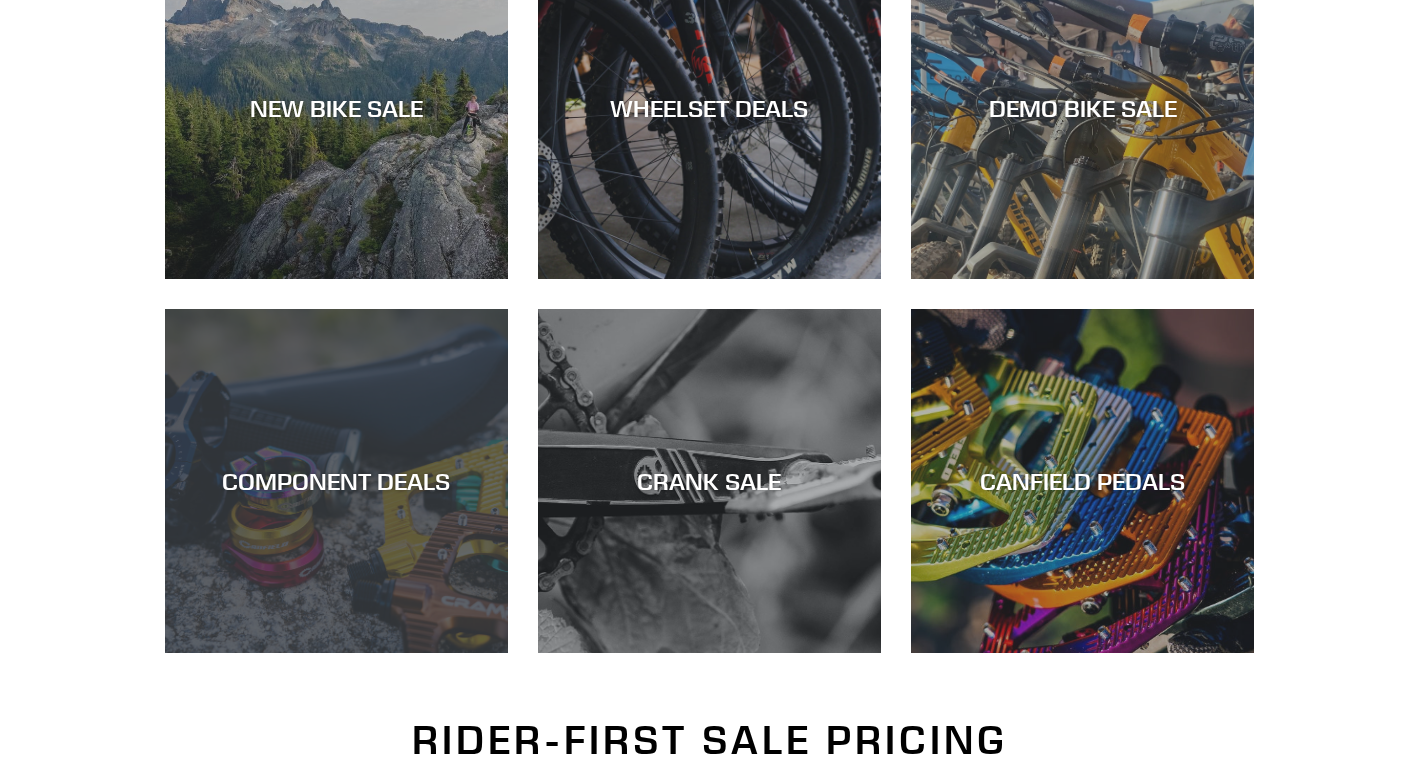 click on "COMPONENT DEALS" at bounding box center [336, 653] 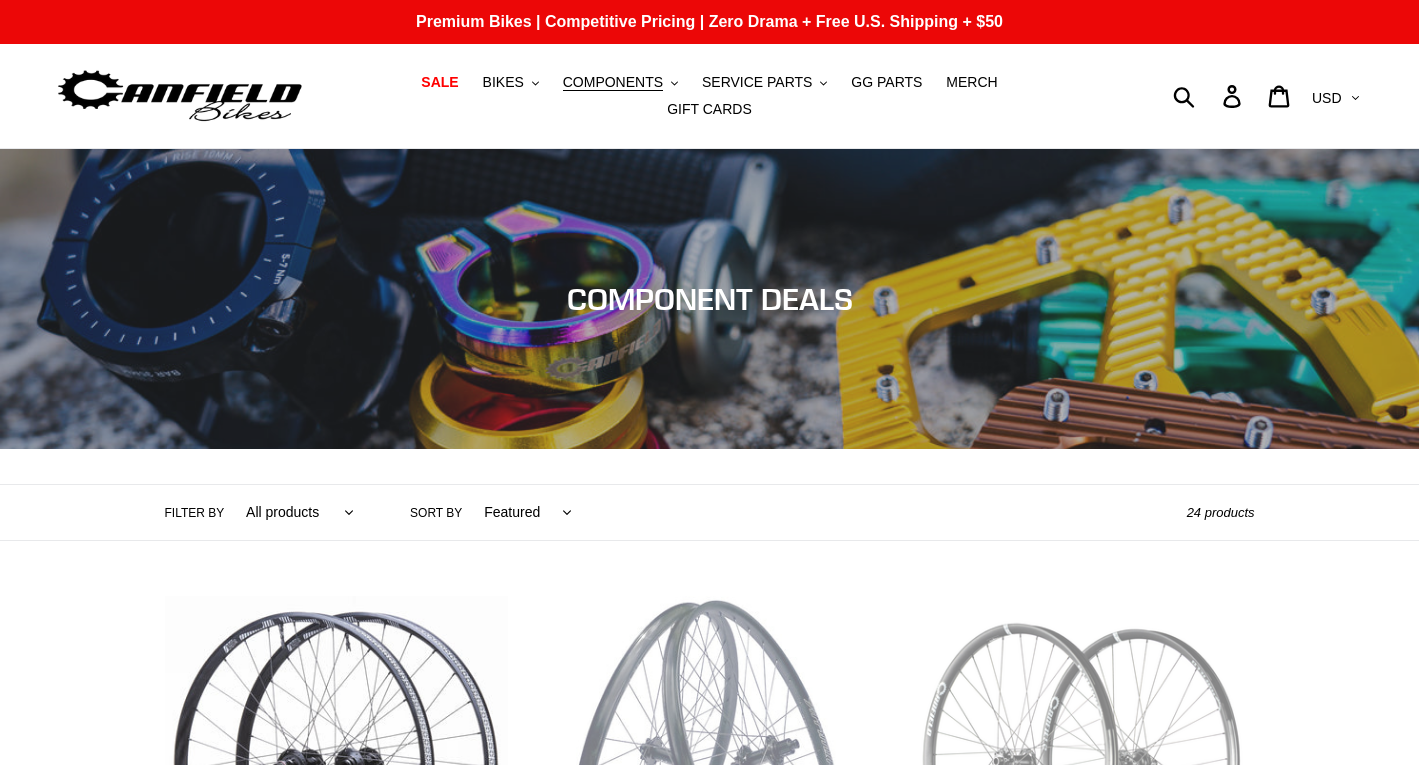 scroll, scrollTop: 0, scrollLeft: 0, axis: both 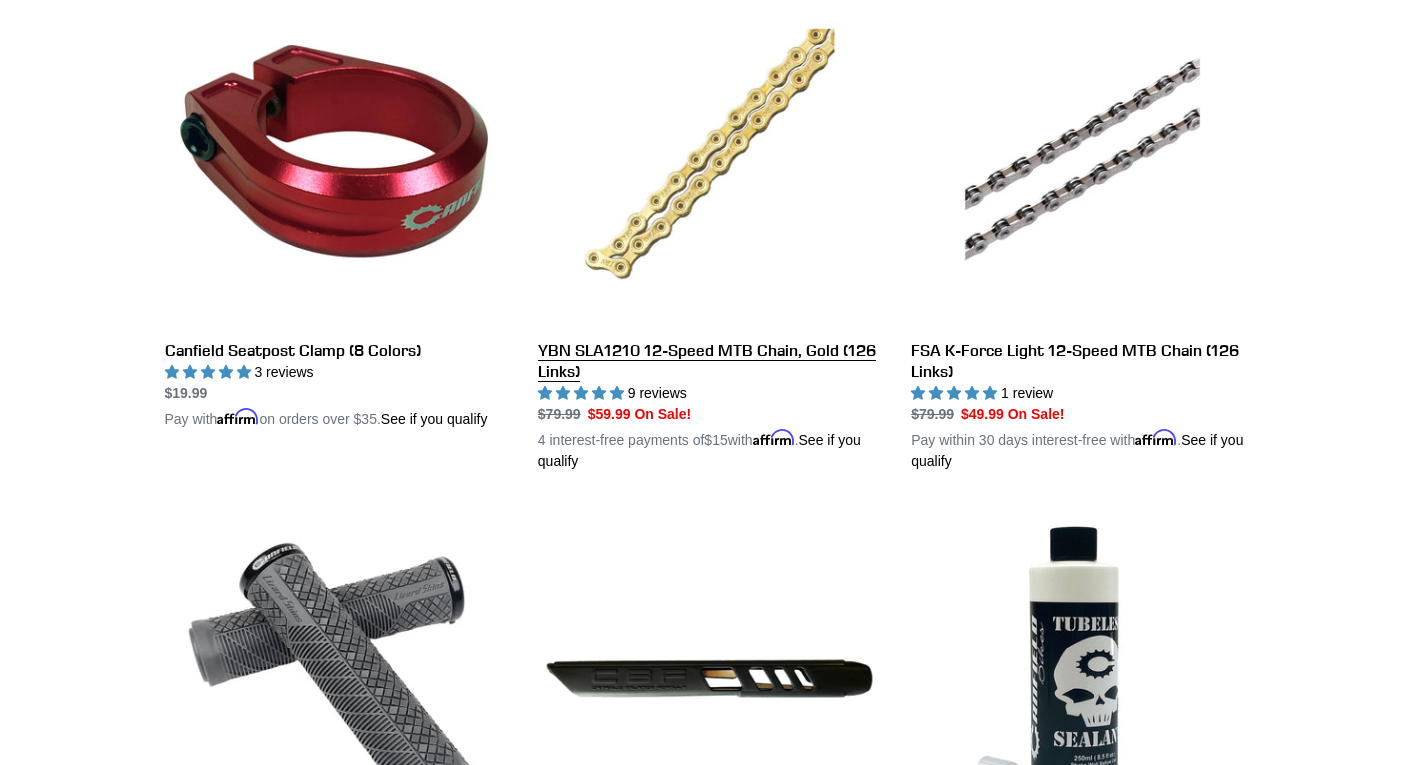click on "YBN SLA1210 12-Speed MTB Chain, Gold (126 Links)" at bounding box center (709, 227) 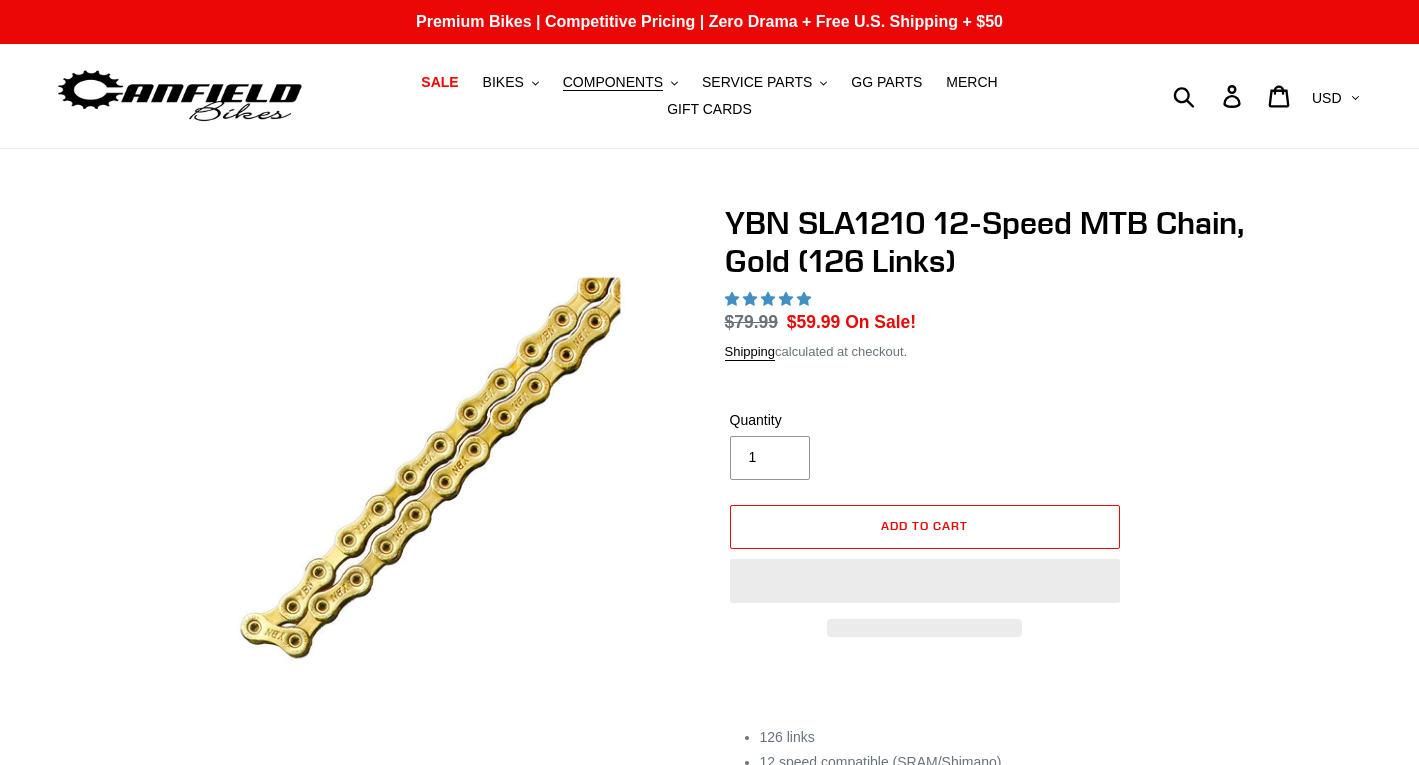 scroll, scrollTop: 0, scrollLeft: 0, axis: both 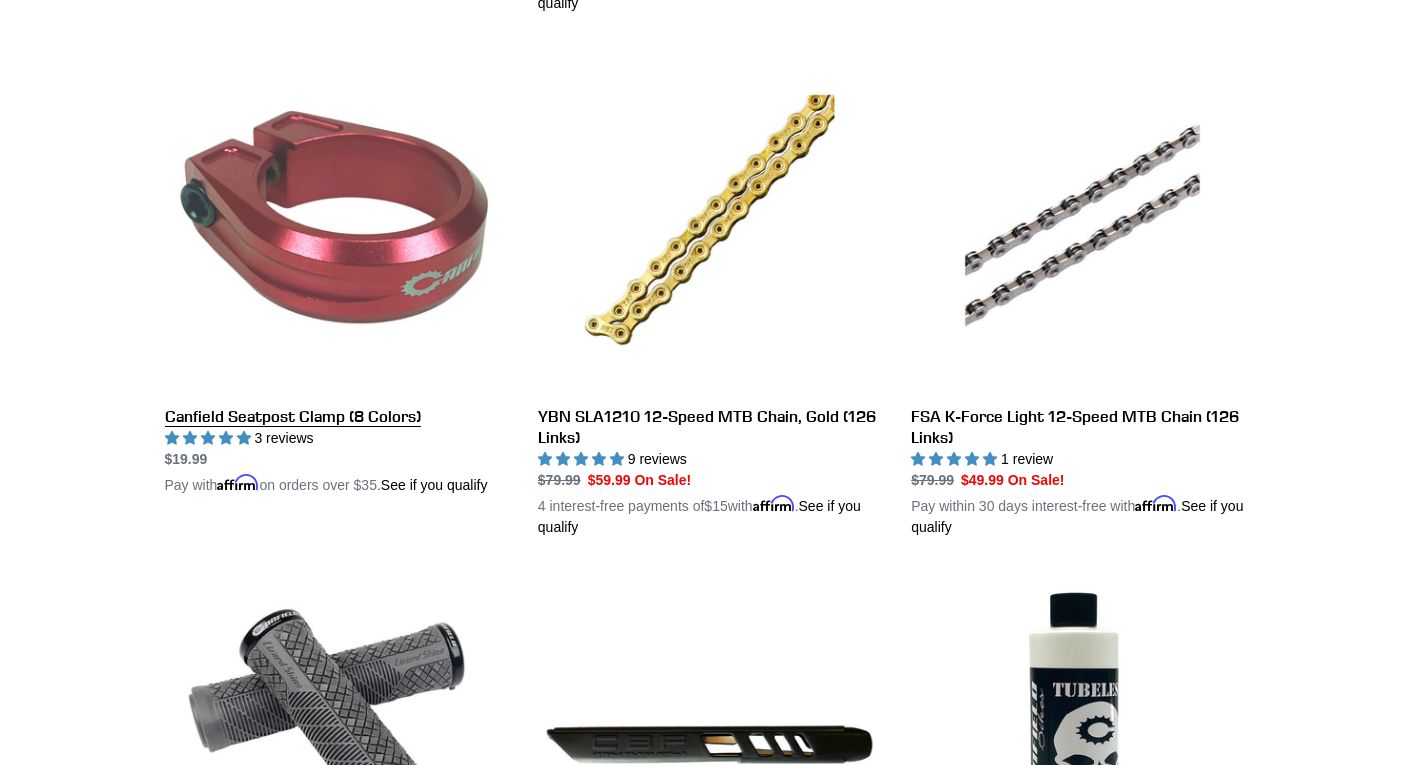 click on "Canfield Seatpost Clamp (8 Colors)" at bounding box center (336, 272) 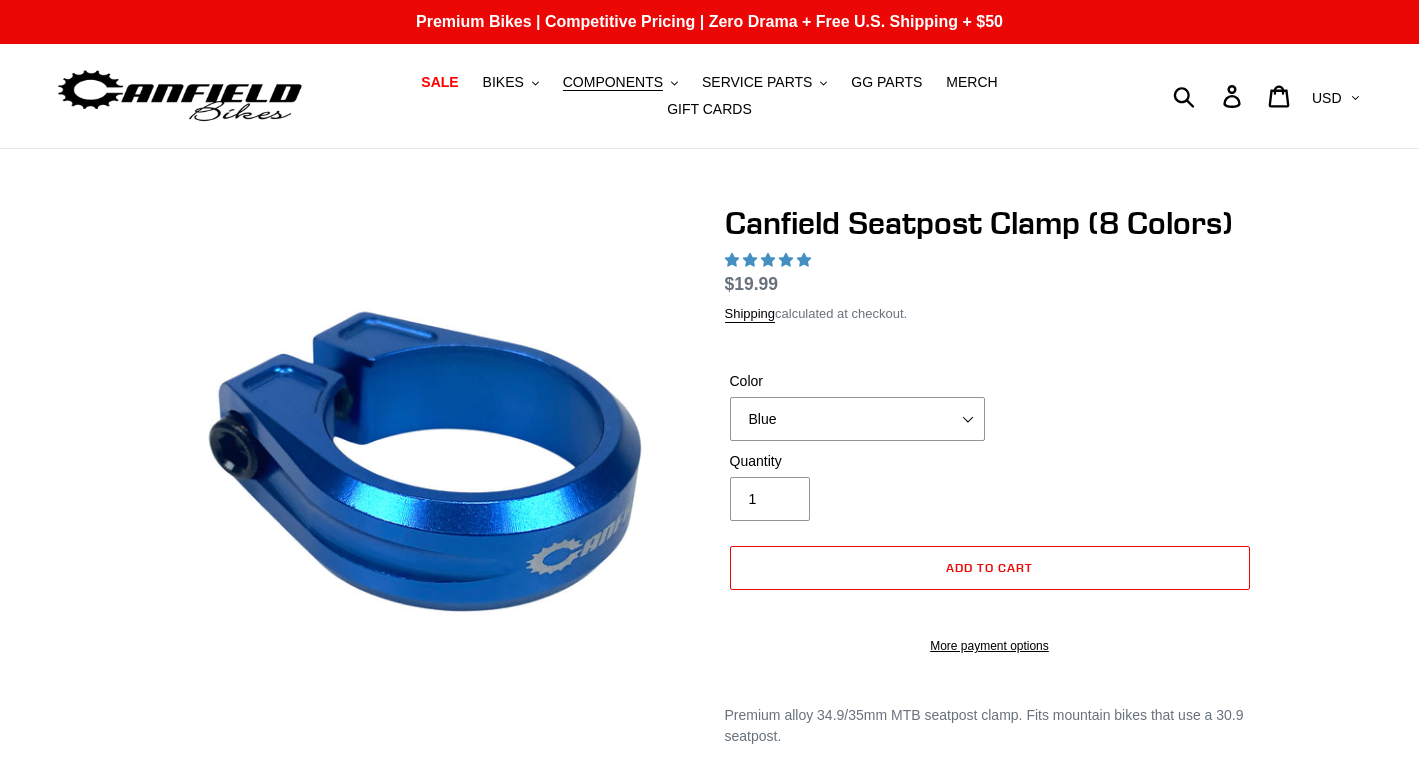 scroll, scrollTop: 0, scrollLeft: 0, axis: both 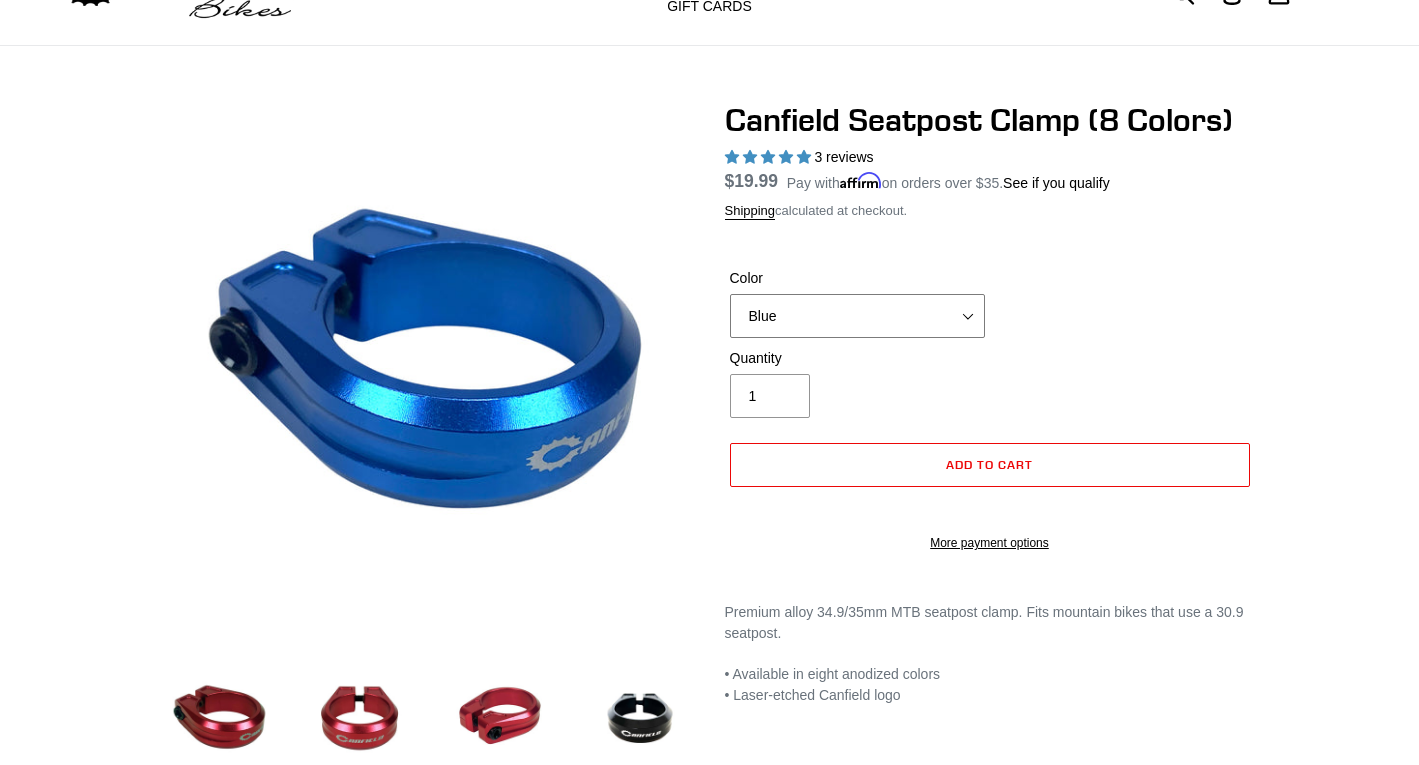 click on "Blue
Black
Gold
Grey
Red
Silver
Stealth Black
Orange" at bounding box center [857, 316] 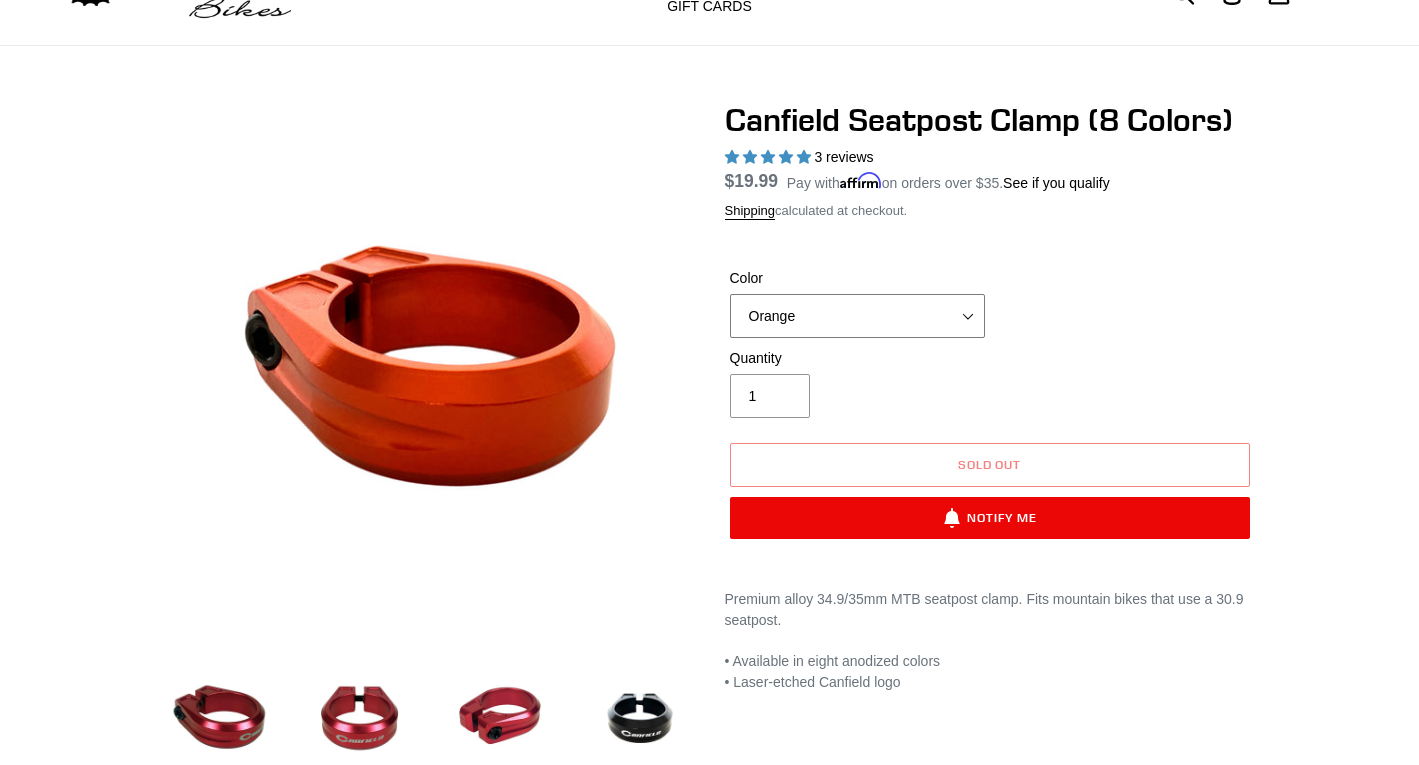 click on "Blue
Black
Gold
Grey
Red
Silver
Stealth Black
Orange" at bounding box center (857, 316) 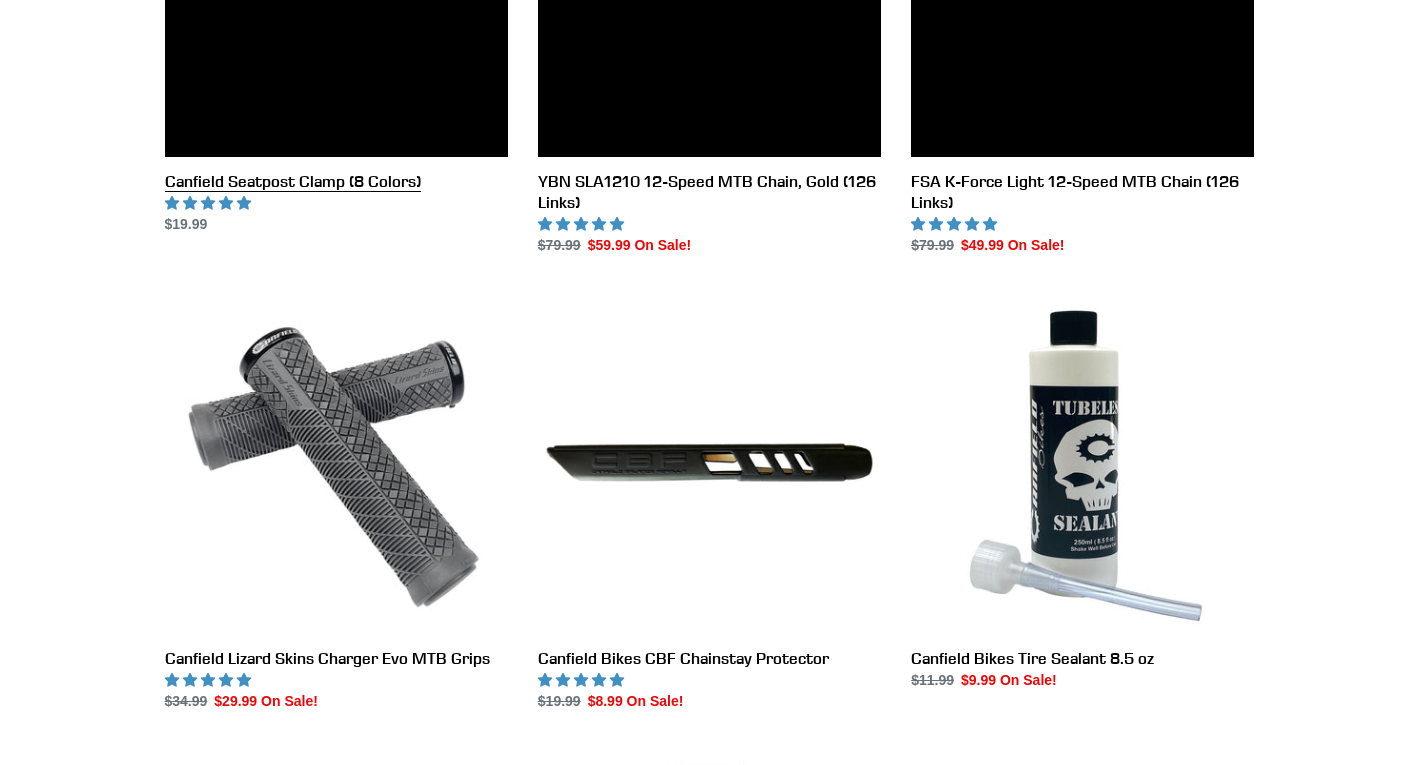 scroll, scrollTop: 3105, scrollLeft: 0, axis: vertical 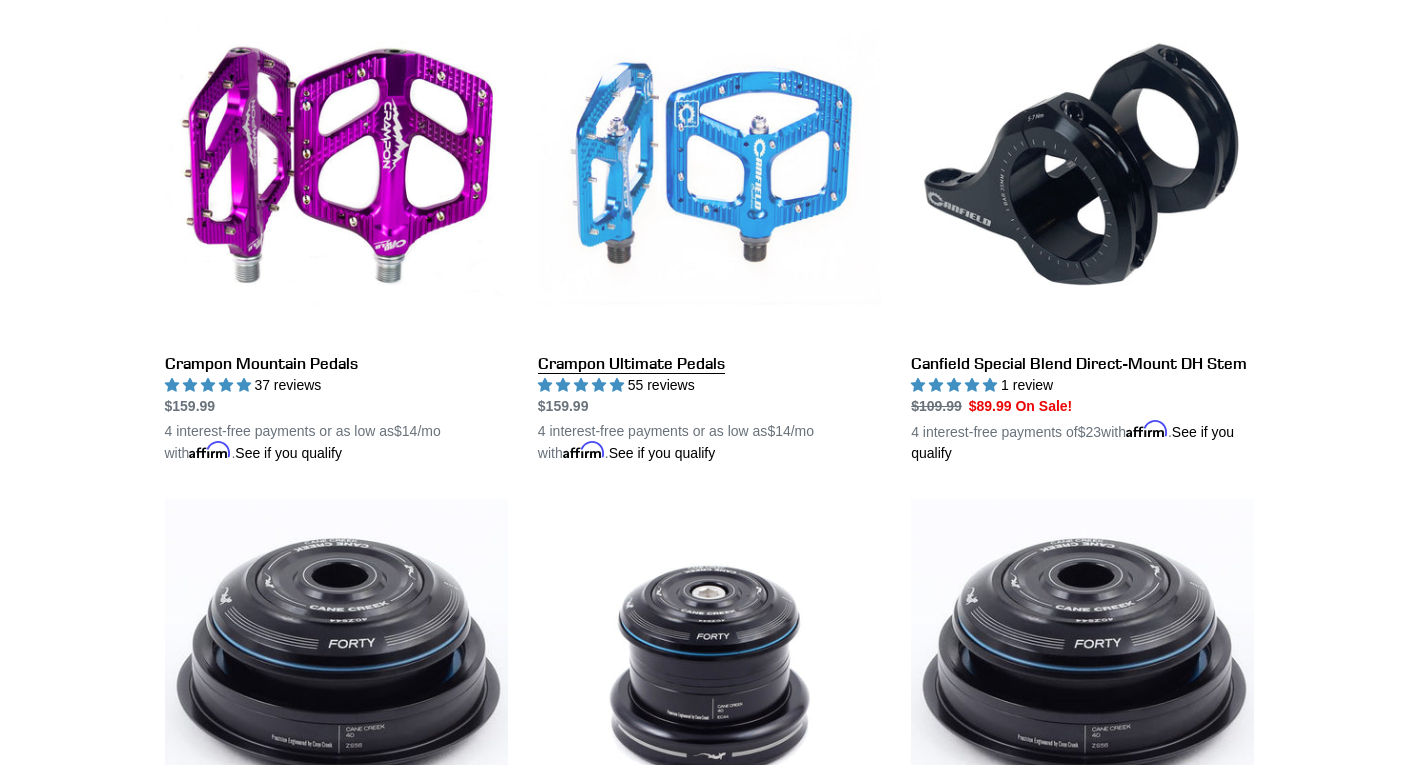 click on "Crampon Ultimate Pedals" at bounding box center (709, 230) 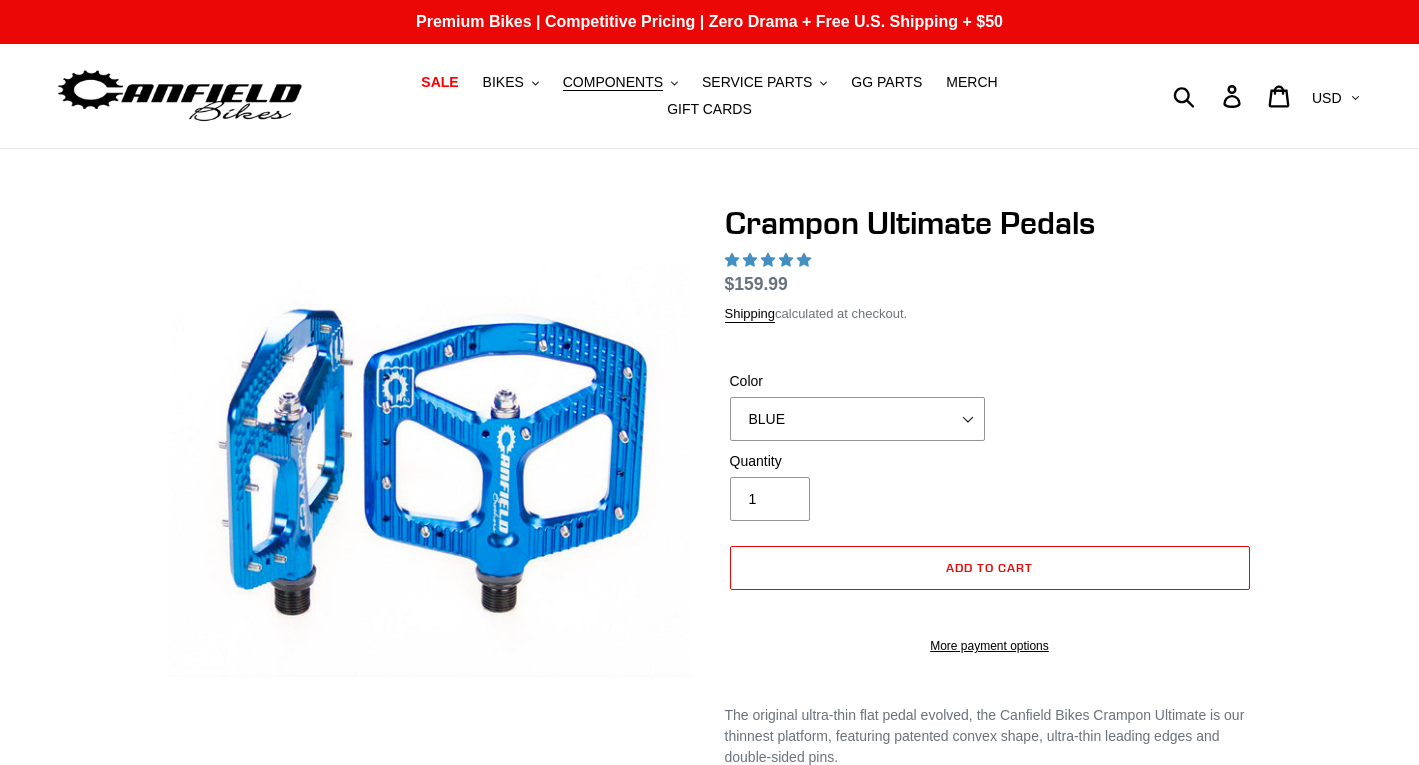 scroll, scrollTop: 0, scrollLeft: 0, axis: both 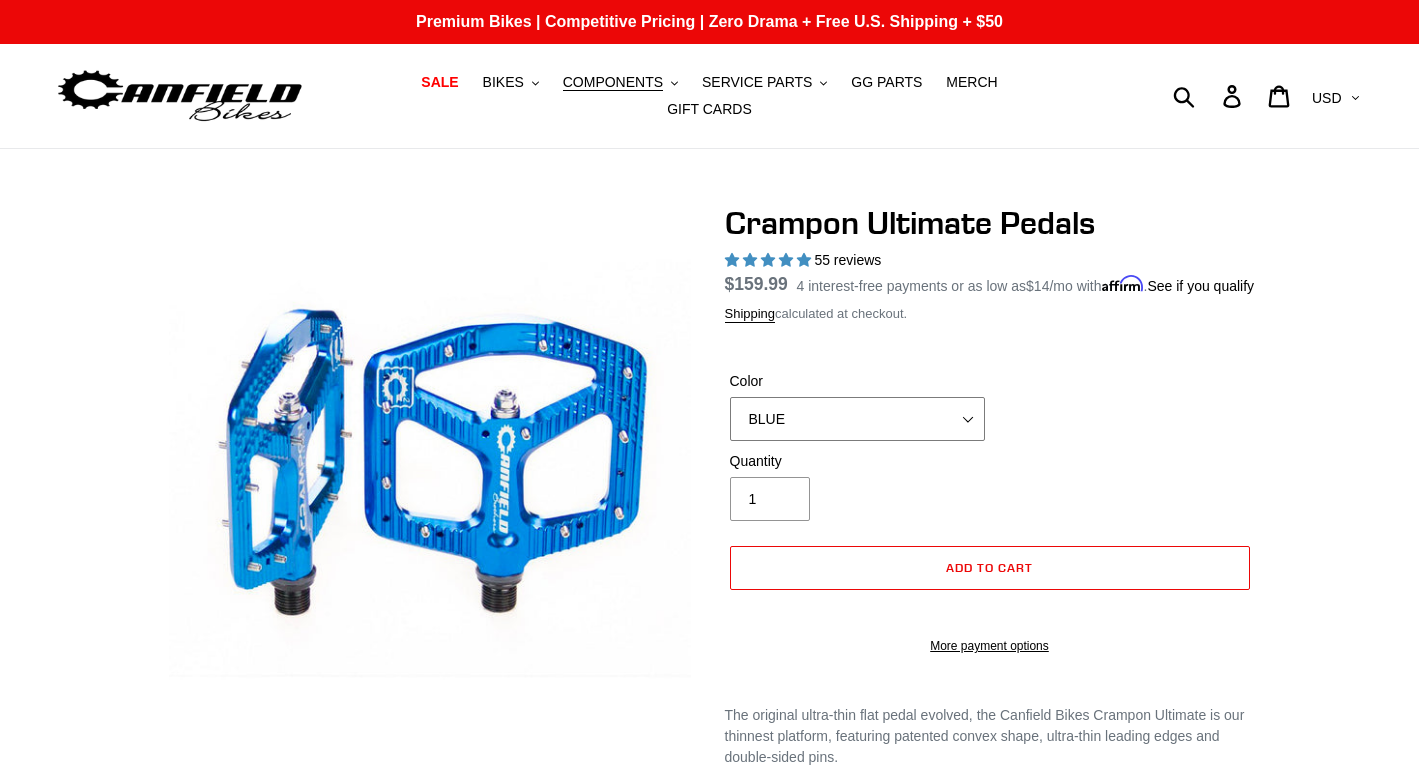 click on "BLUE
RED
PURPLE
STEALTH
BRONZE
GREY
TURQUOISE
BLACK
POLISHED
BAJA GOLD
PNW GREEN
PINK
ORANGE
GOLD
FERN GREEN" at bounding box center (857, 419) 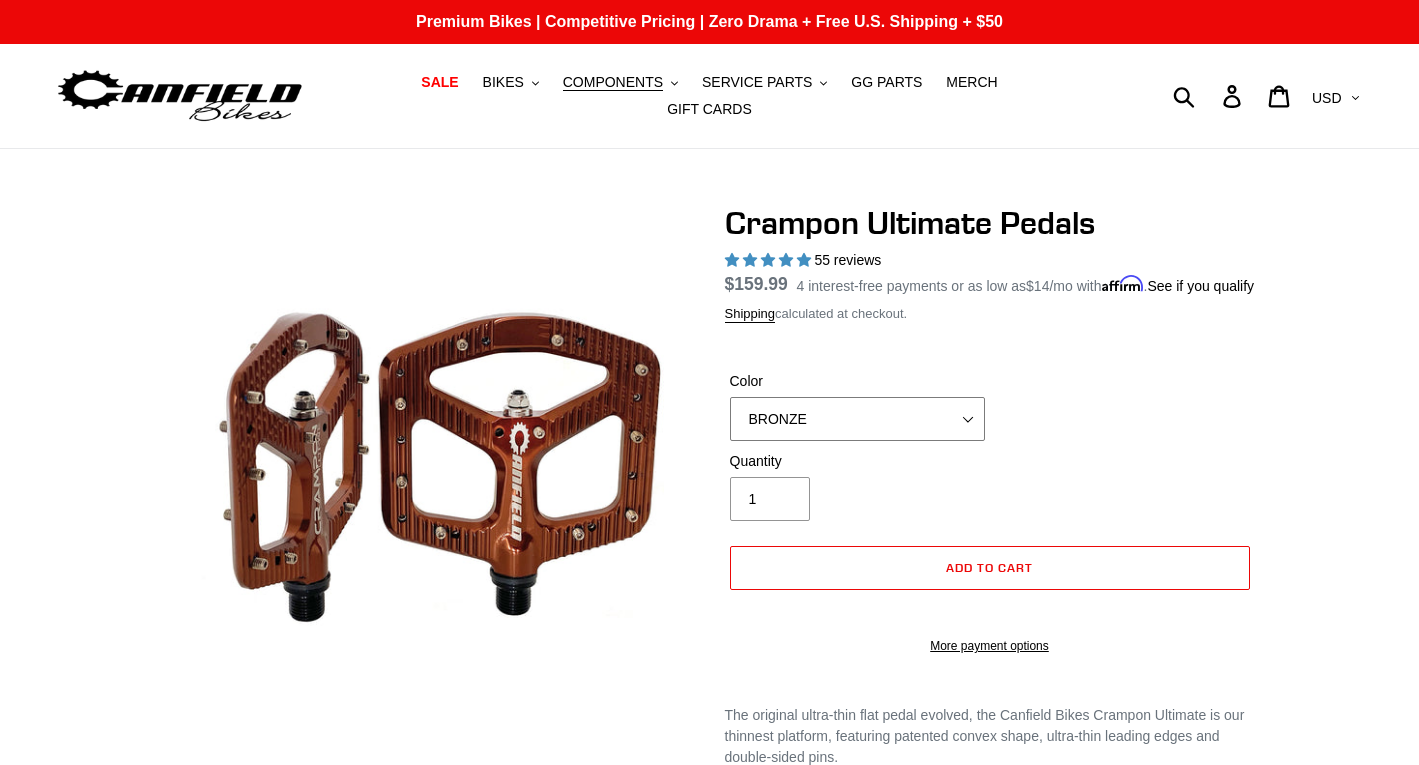 click on "BLUE
RED
PURPLE
STEALTH
BRONZE
GREY
TURQUOISE
BLACK
POLISHED
BAJA GOLD
PNW GREEN
PINK
ORANGE
GOLD
FERN GREEN" at bounding box center (857, 419) 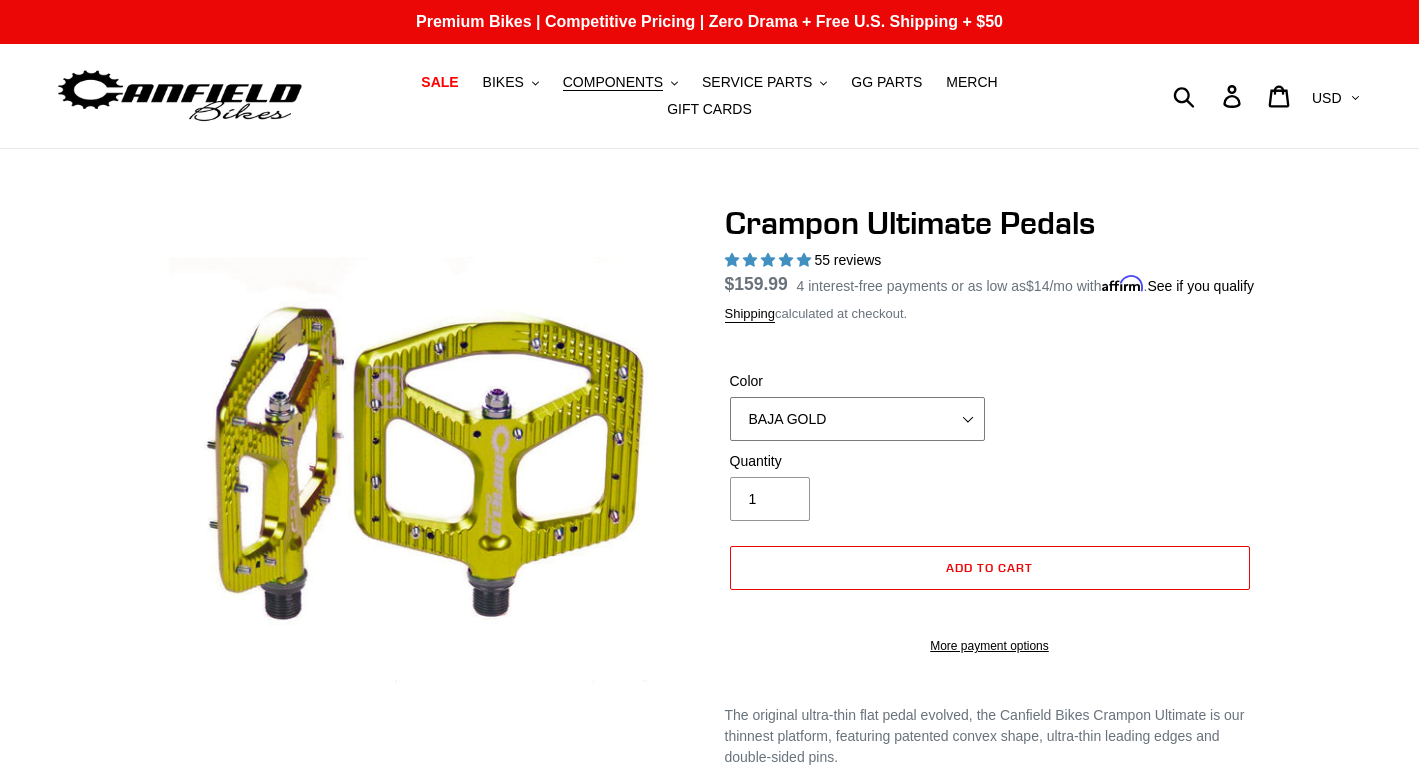 click on "BLUE
RED
PURPLE
STEALTH
BRONZE
GREY
TURQUOISE
BLACK
POLISHED
BAJA GOLD
PNW GREEN
PINK
ORANGE
GOLD
FERN GREEN" at bounding box center (857, 419) 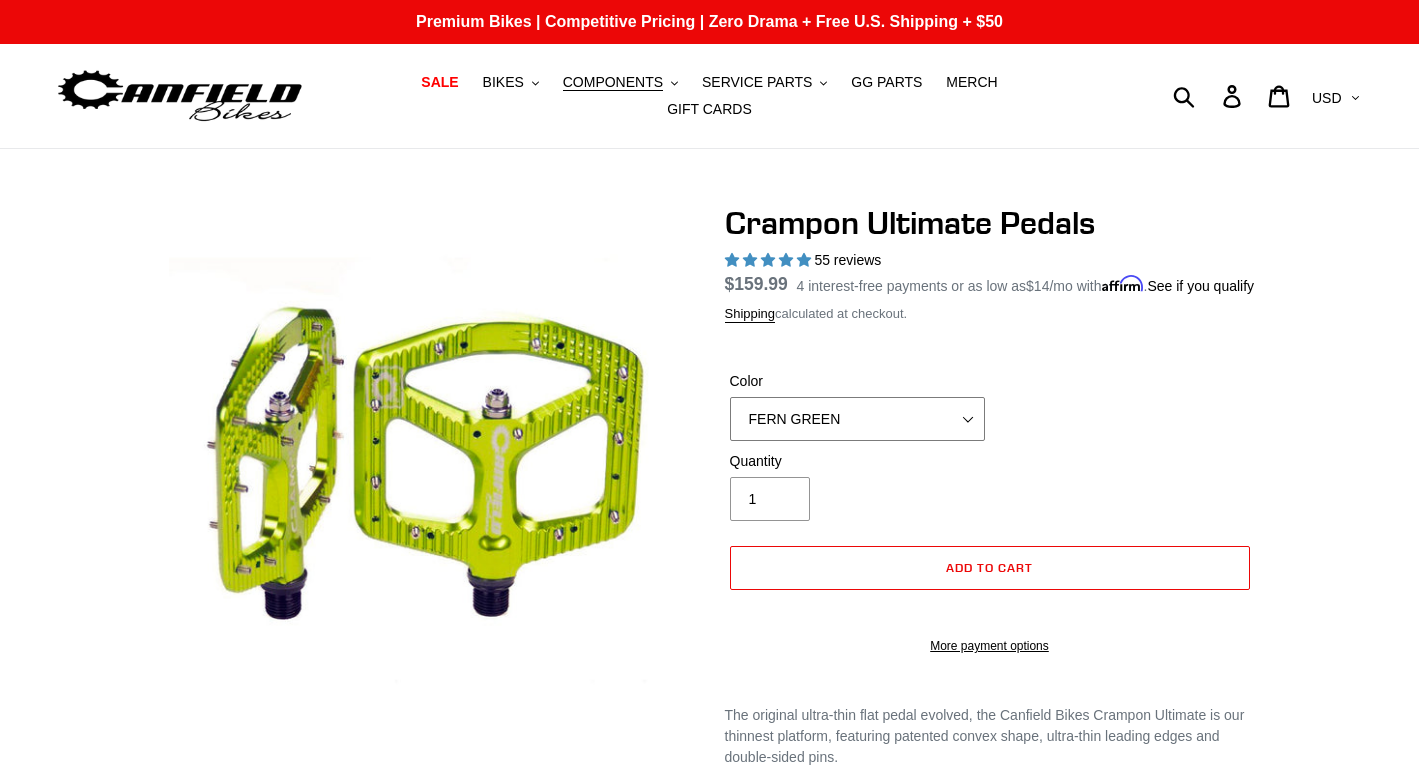 click on "BLUE
RED
PURPLE
STEALTH
BRONZE
GREY
TURQUOISE
BLACK
POLISHED
BAJA GOLD
PNW GREEN
PINK
ORANGE
GOLD
FERN GREEN" at bounding box center [857, 419] 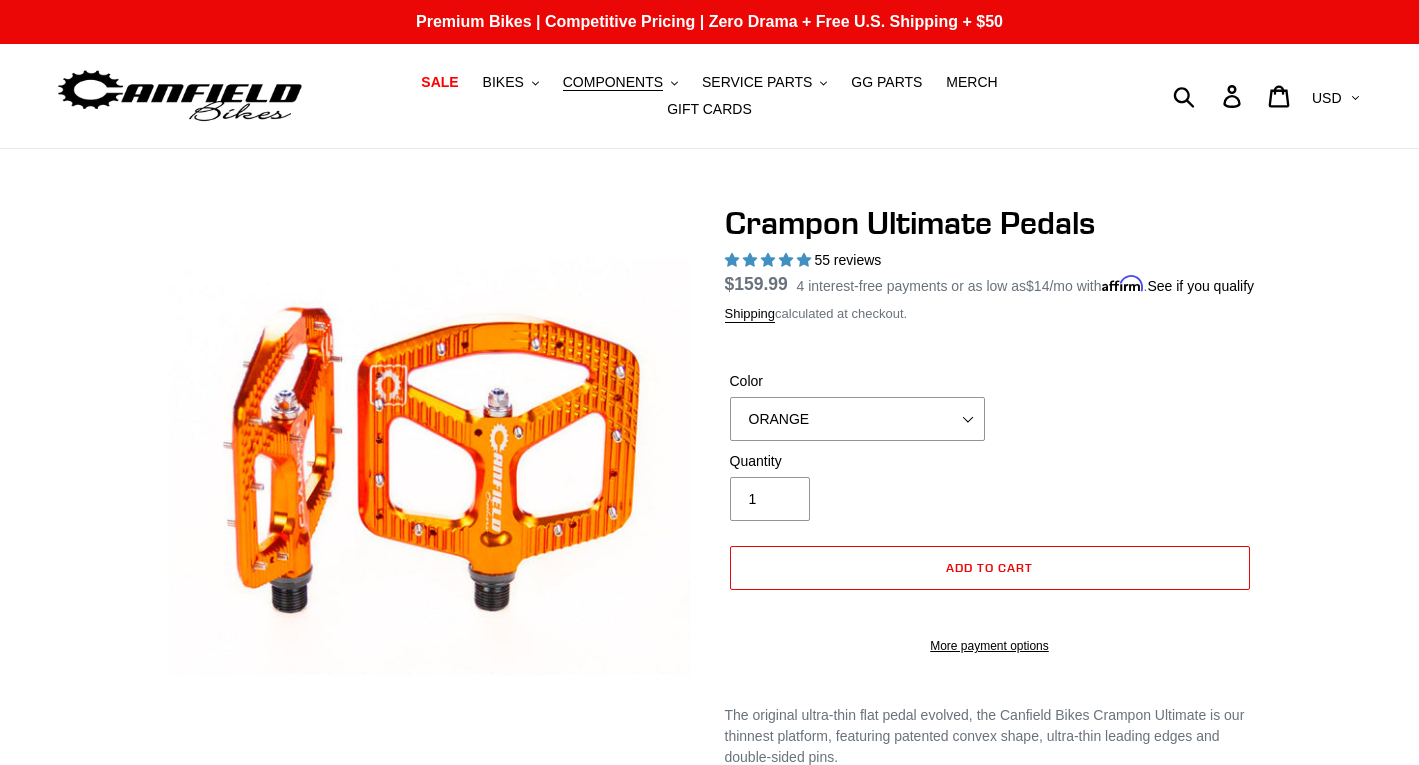 click on "Color
BLUE
RED
PURPLE
STEALTH
BRONZE
GREY
TURQUOISE
BLACK
POLISHED
BAJA GOLD
PNW GREEN
PINK
ORANGE
GOLD
FERN GREEN" at bounding box center (990, 507) 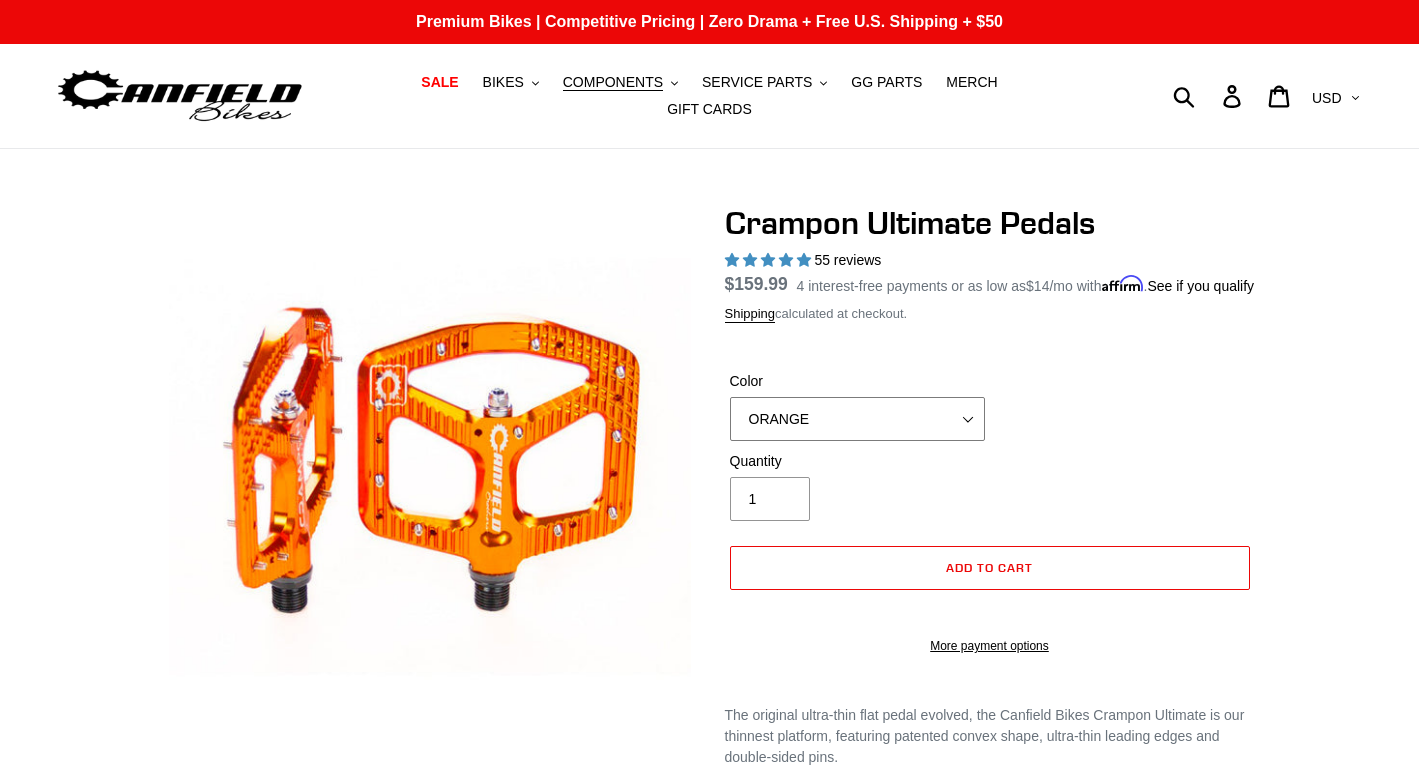 click on "BLUE
RED
PURPLE
STEALTH
BRONZE
GREY
TURQUOISE
BLACK
POLISHED
BAJA GOLD
PNW GREEN
PINK
ORANGE
GOLD
FERN GREEN" at bounding box center (857, 419) 